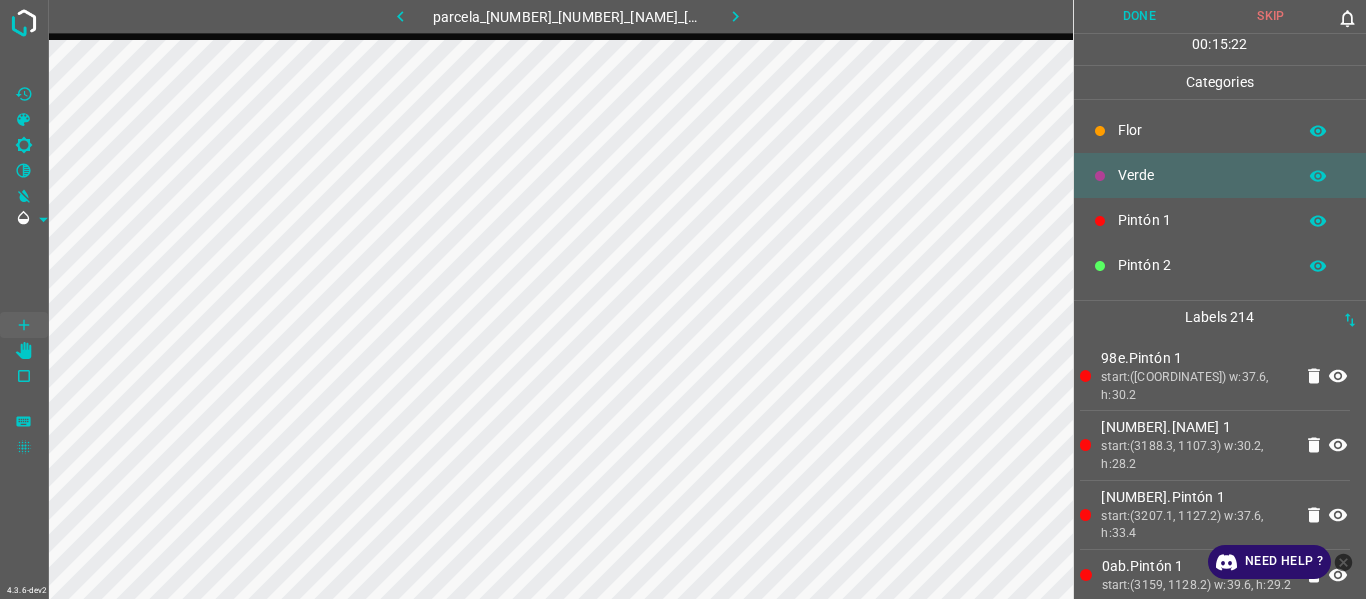 scroll, scrollTop: 0, scrollLeft: 0, axis: both 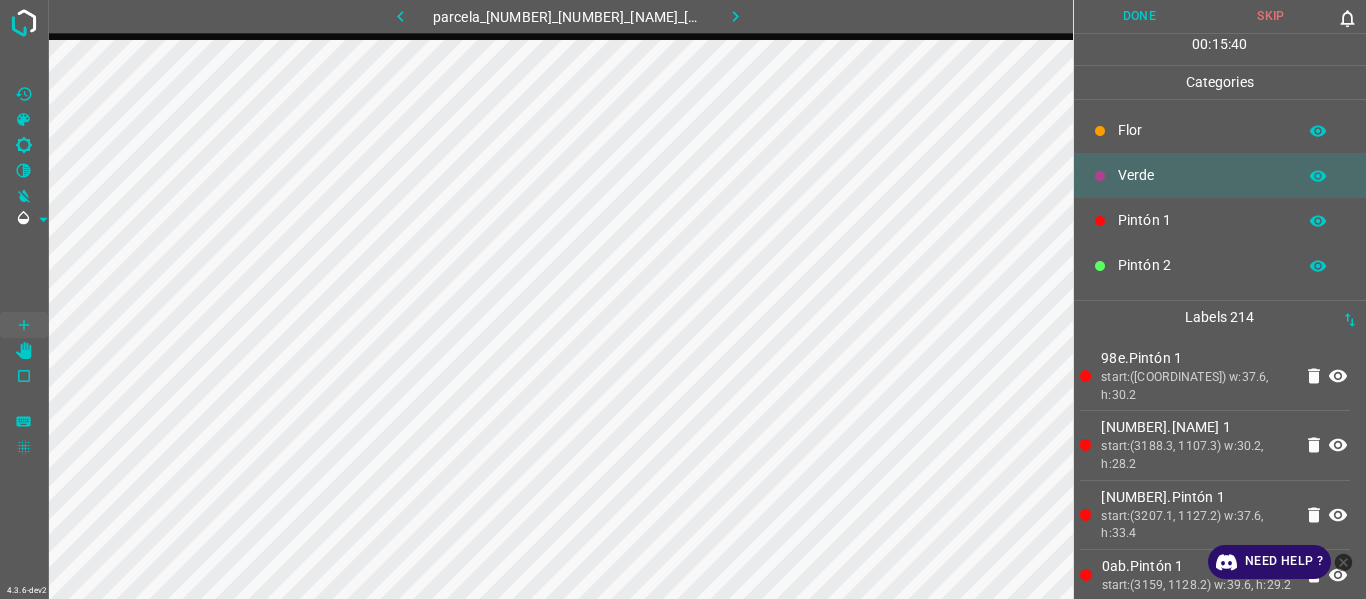 click on "start:(3188.3, 1107.3)
w:30.2, h:28.2" at bounding box center (1196, 455) 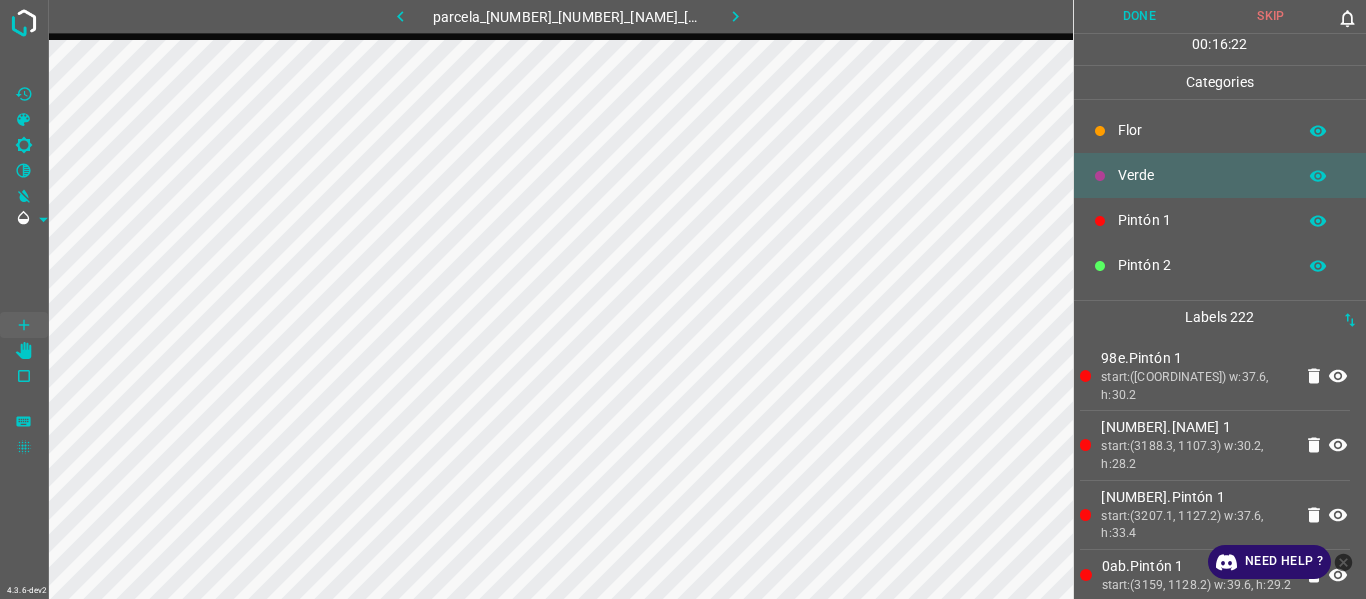 drag, startPoint x: 1157, startPoint y: 433, endPoint x: 1079, endPoint y: 433, distance: 78 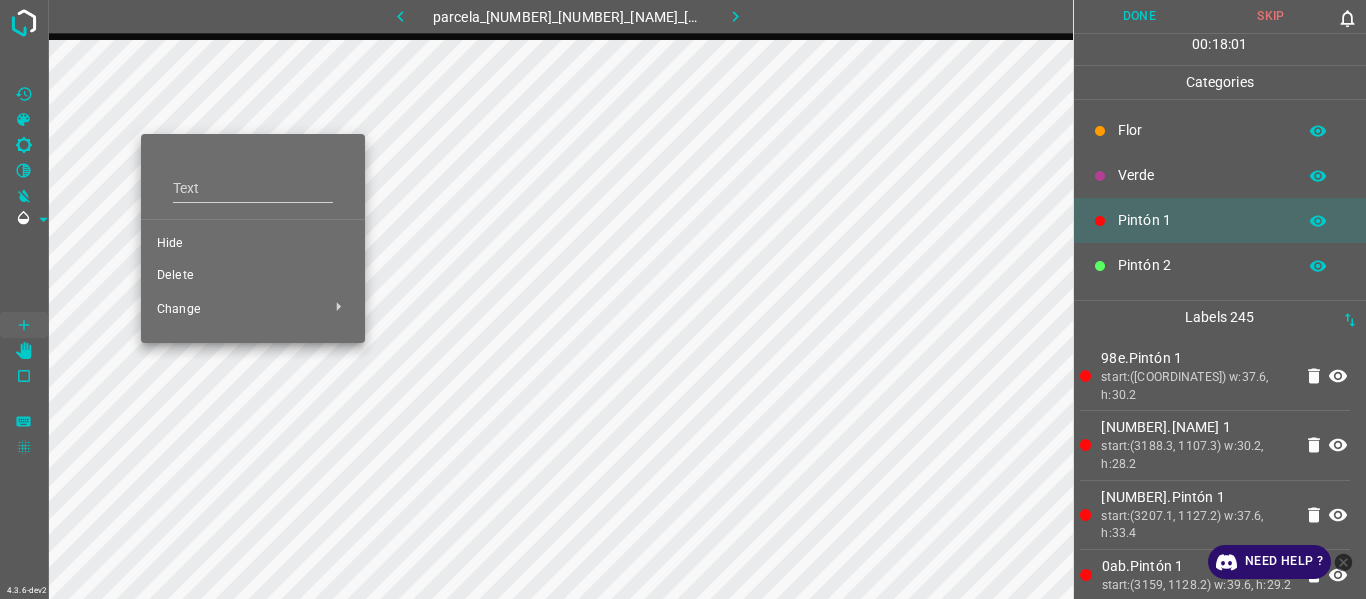 click on "Hide" at bounding box center [253, 244] 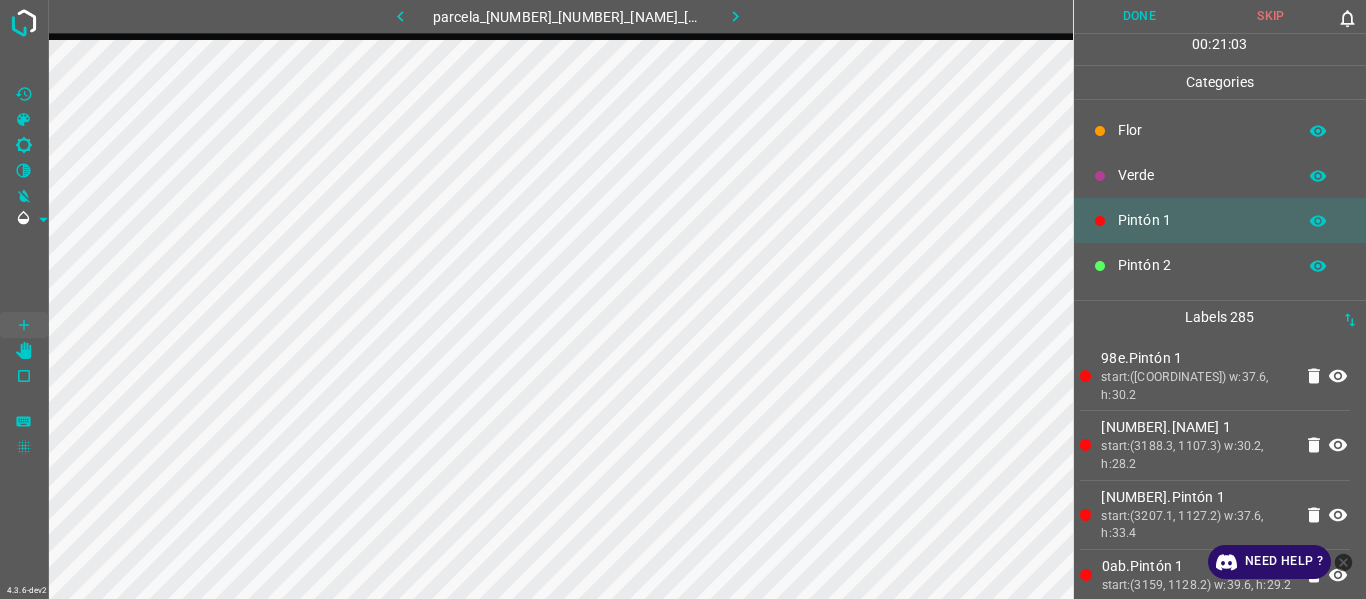 click on "start:(3188.3, 1107.3)
w:30.2, h:28.2" at bounding box center [1196, 455] 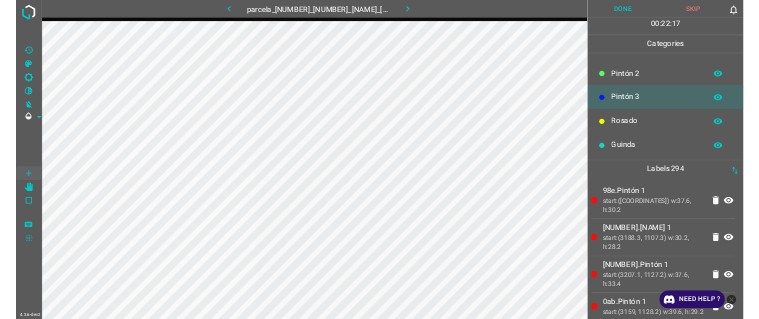 scroll, scrollTop: 176, scrollLeft: 0, axis: vertical 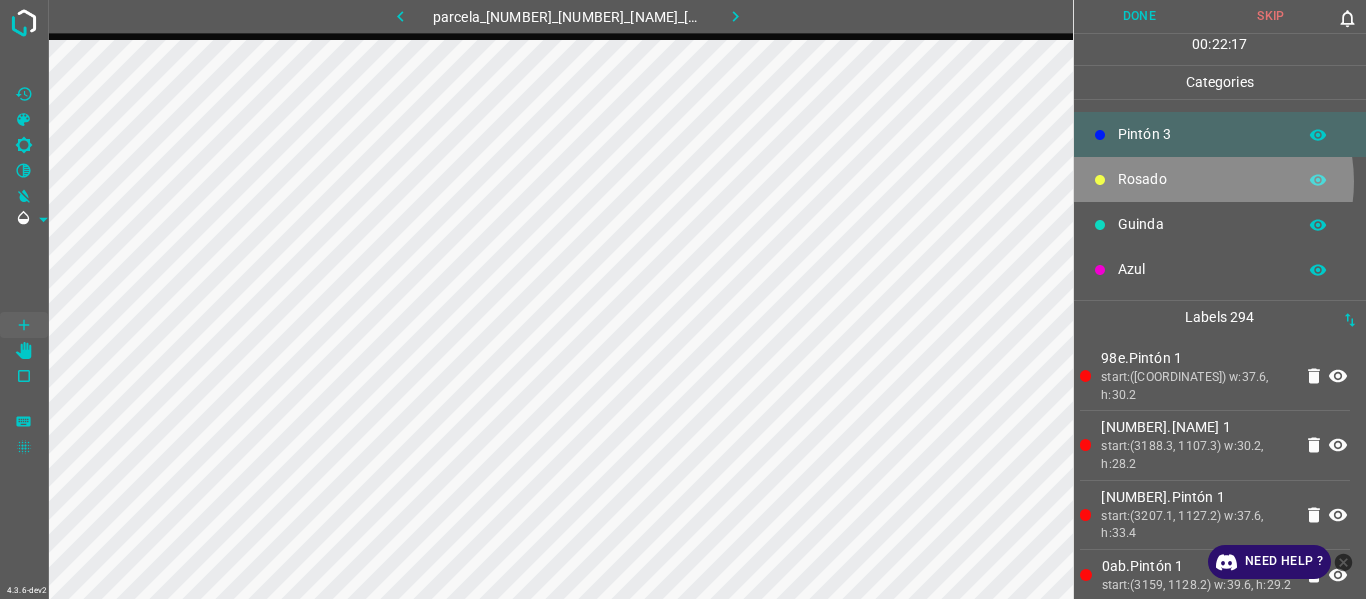 click on "Rosado" at bounding box center [1202, 179] 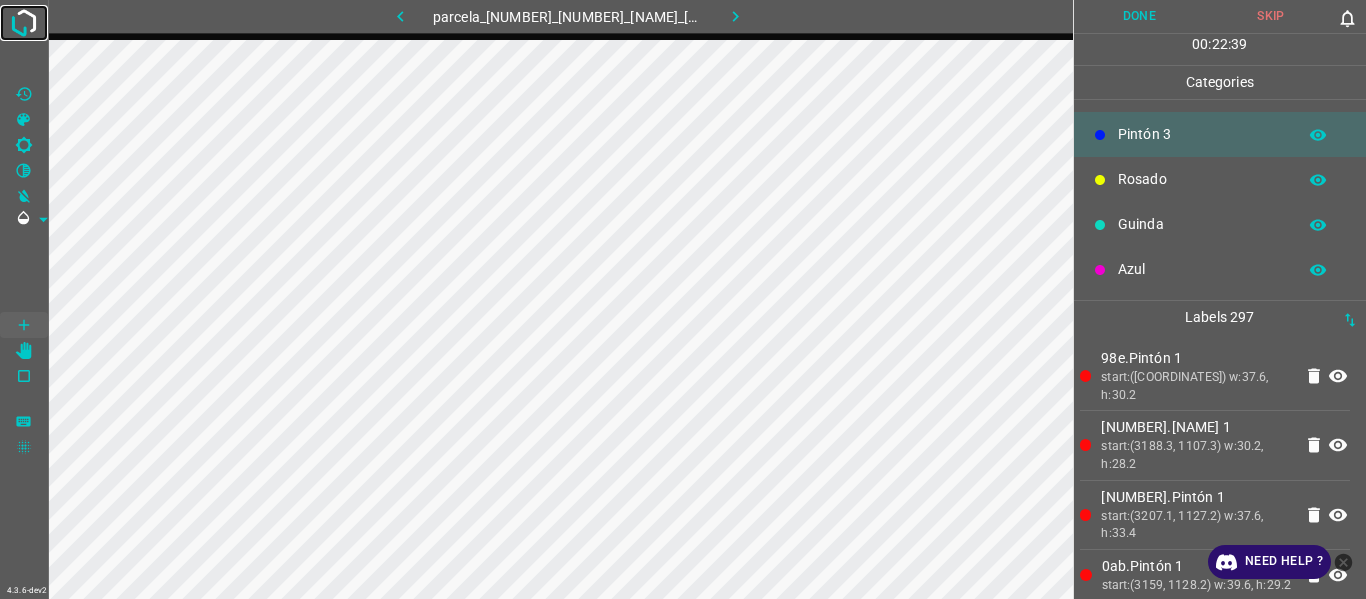 drag, startPoint x: 6, startPoint y: 421, endPoint x: 22, endPoint y: 27, distance: 394.32474 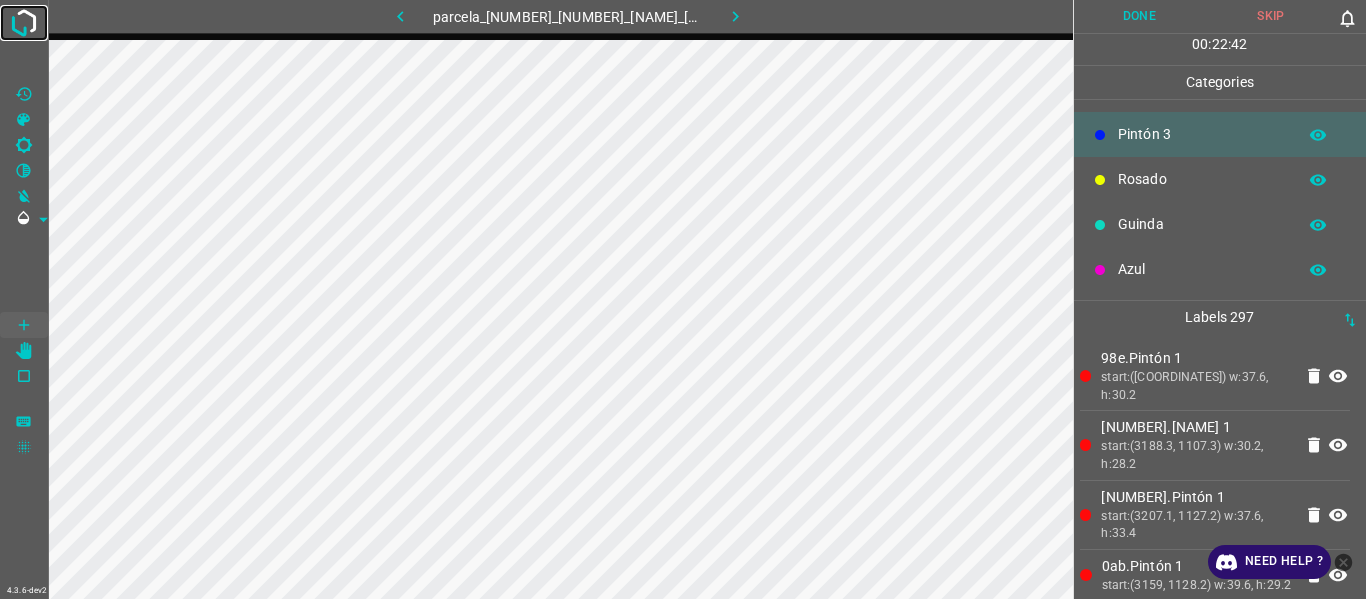 scroll, scrollTop: 176, scrollLeft: 0, axis: vertical 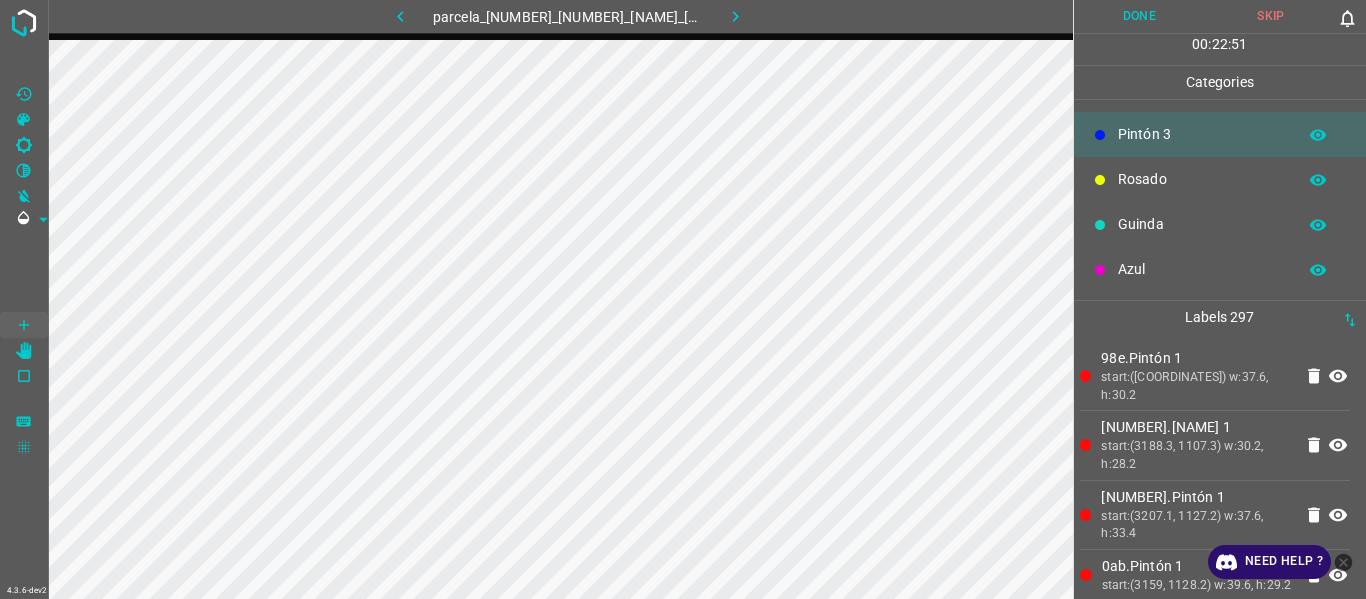 click on "start:([COORDINATES])
w:37.6, h:30.2" at bounding box center (1196, 386) 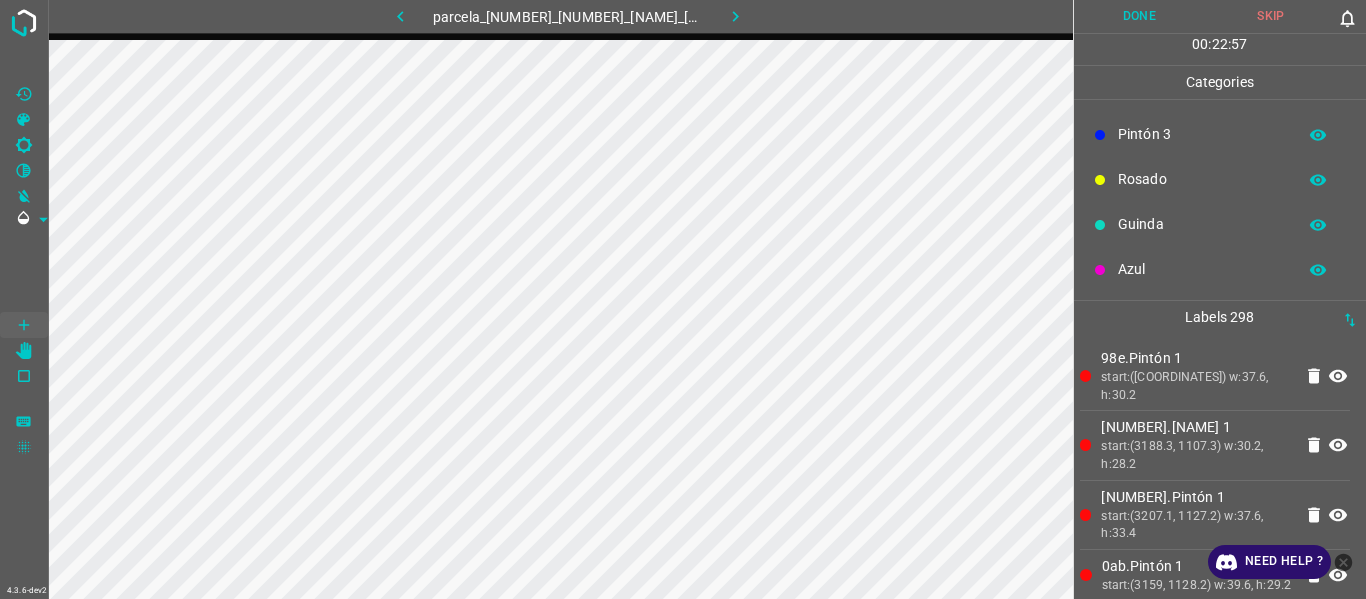 drag, startPoint x: 1155, startPoint y: 168, endPoint x: 1141, endPoint y: 172, distance: 14.56022 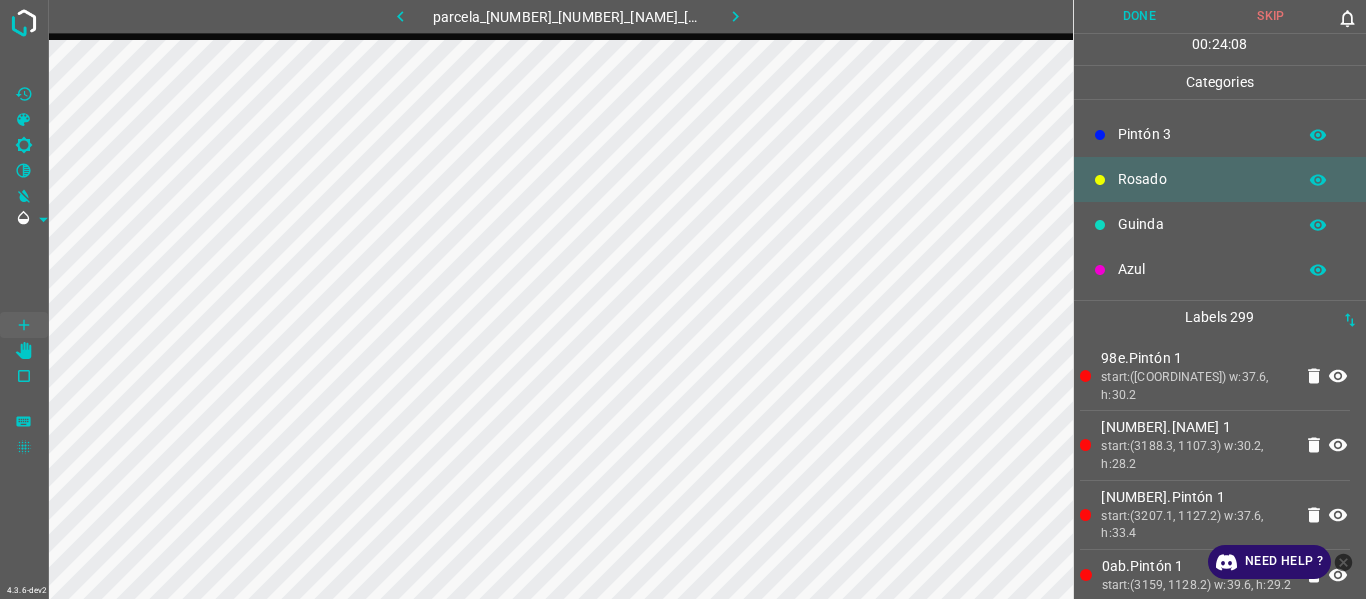 click on "start:([COORDINATES])
w:37.6, h:30.2" at bounding box center [1196, 386] 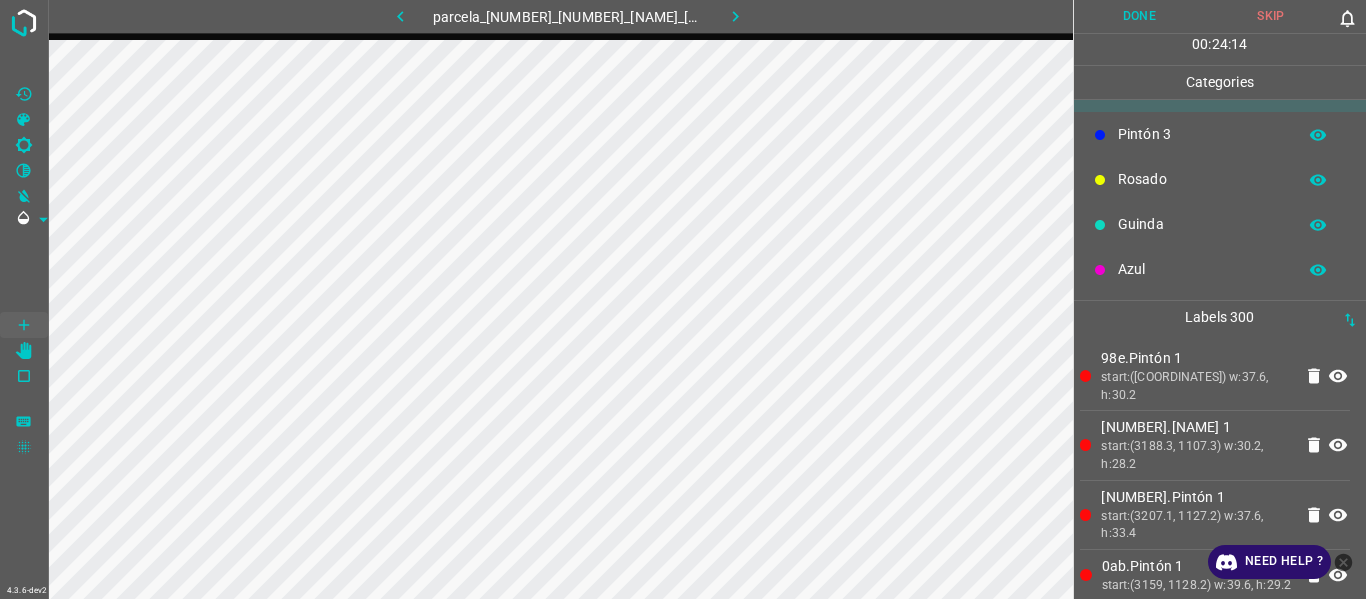 click on "Rosado" at bounding box center [1220, 179] 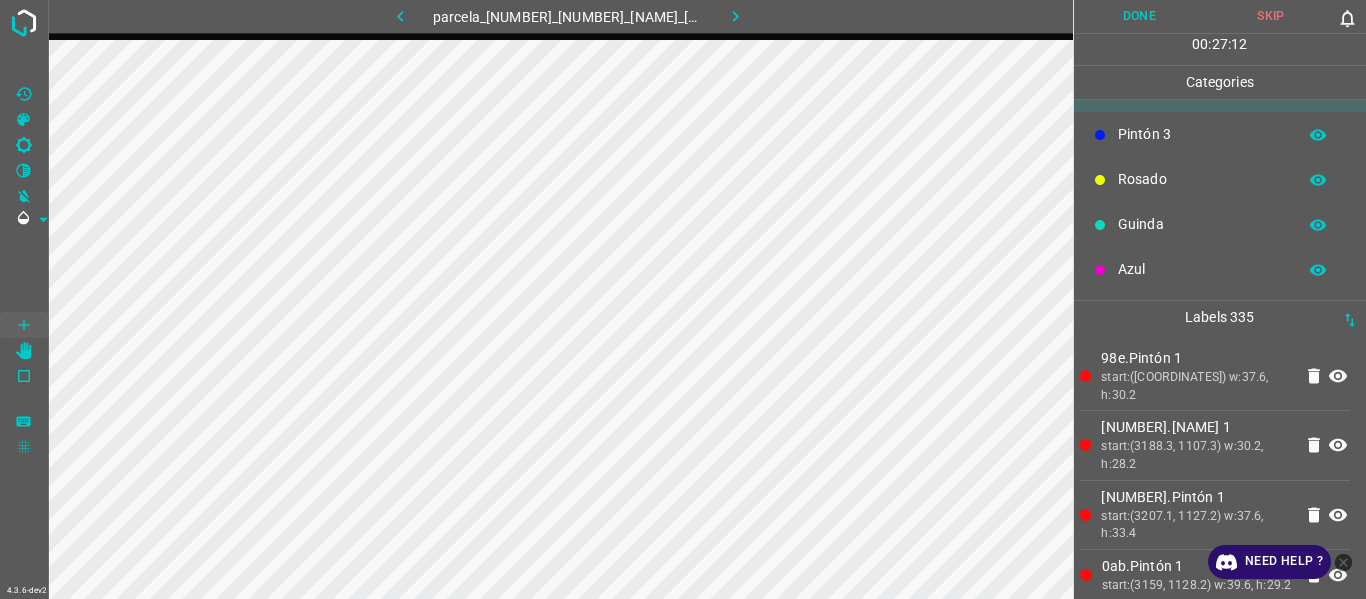 click on "Rosado" at bounding box center [1202, 179] 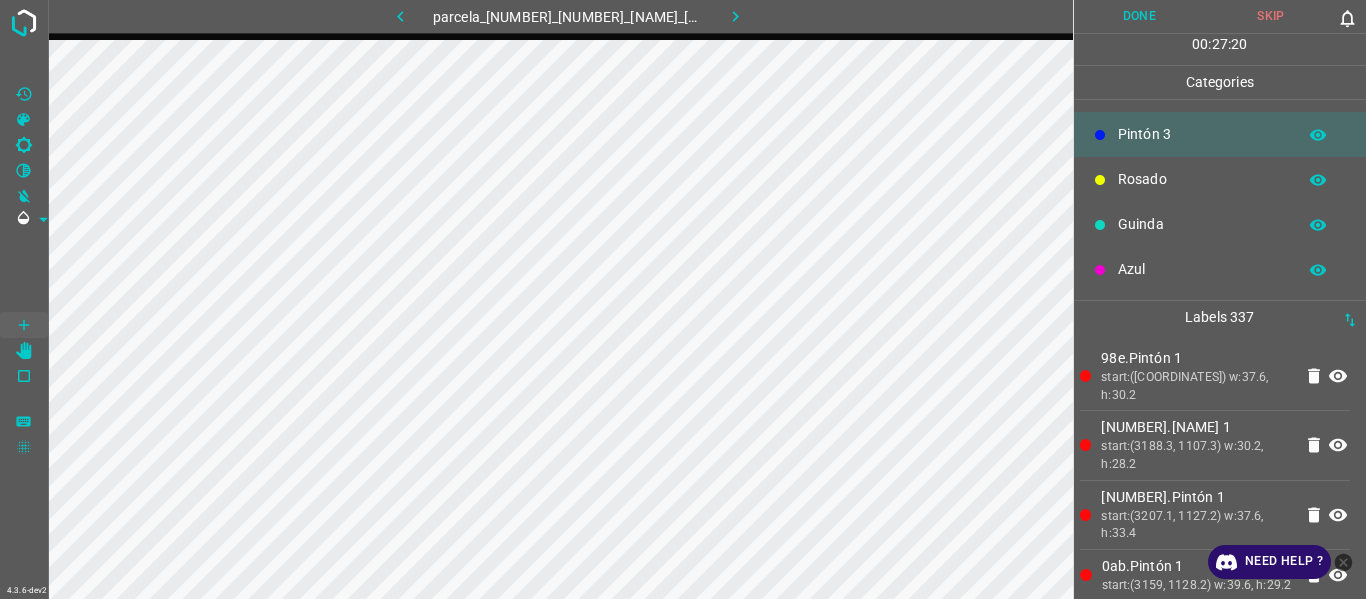 click on "Rosado" at bounding box center [1202, 179] 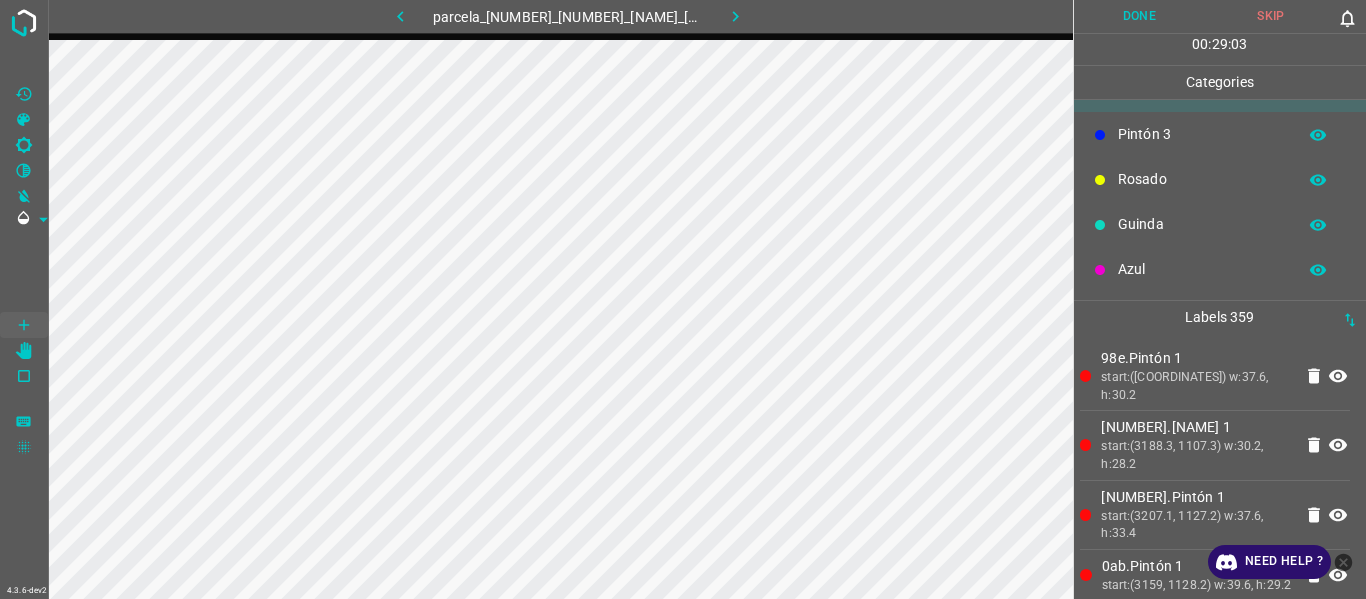drag, startPoint x: 1204, startPoint y: 180, endPoint x: 1194, endPoint y: 184, distance: 10.770329 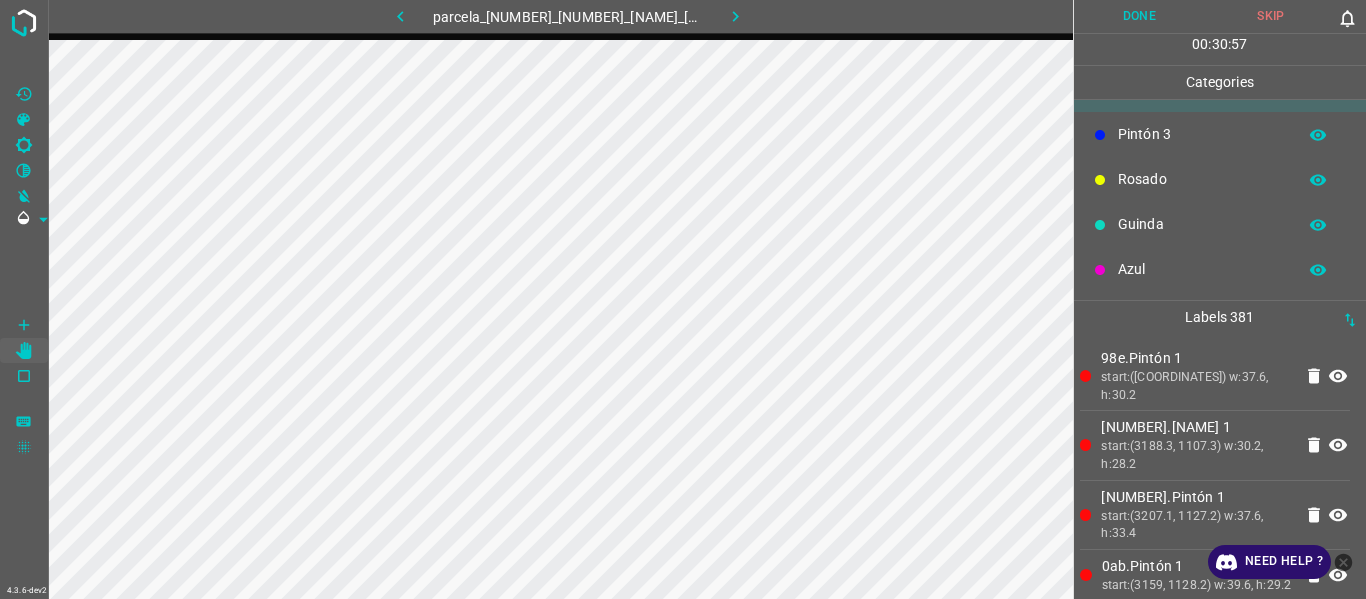 click on "Rosado" at bounding box center (1220, 179) 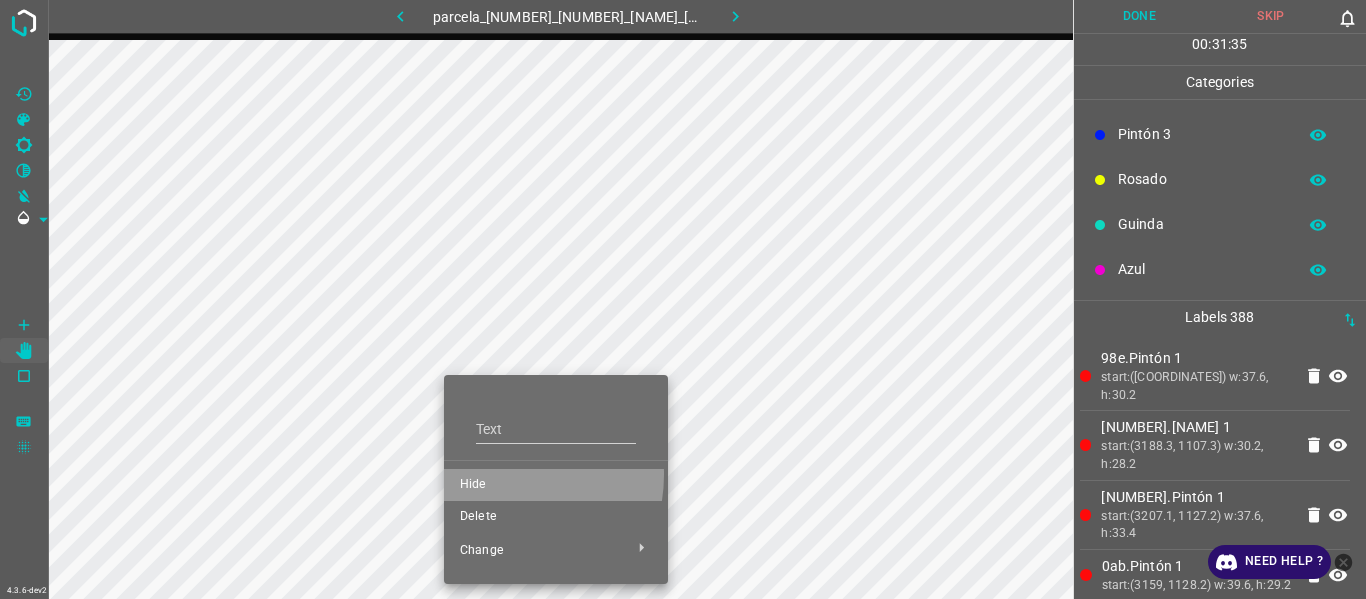 click on "Hide" at bounding box center [556, 485] 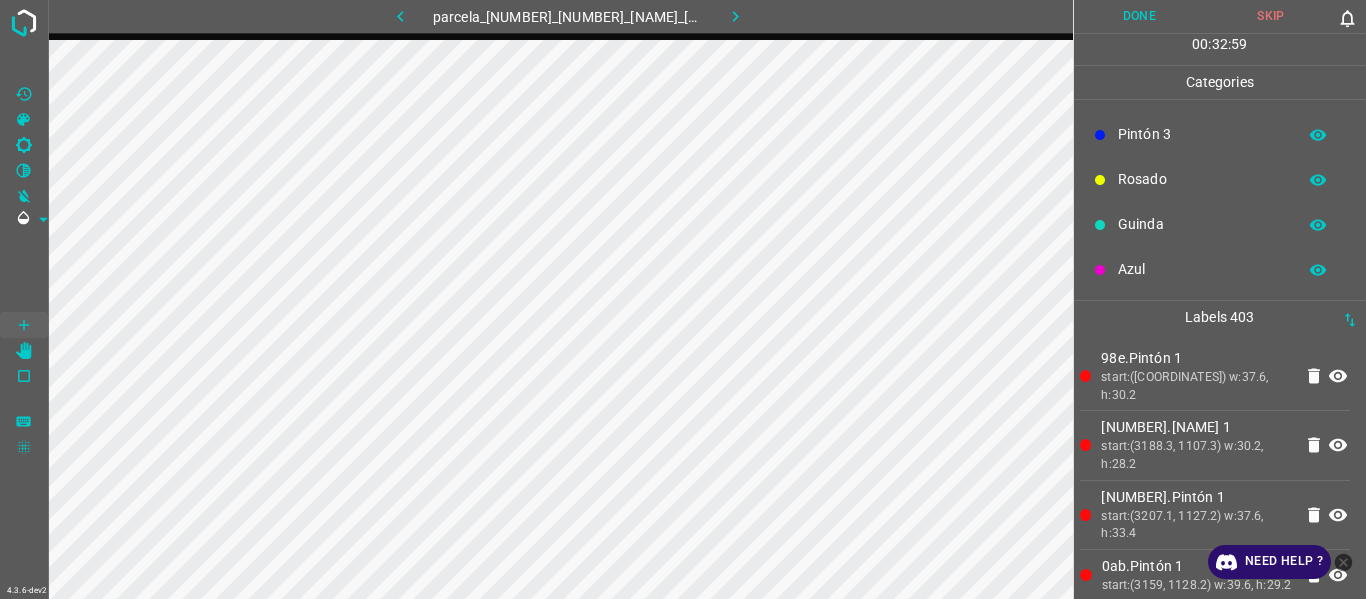 click on "Guinda" at bounding box center [1202, 224] 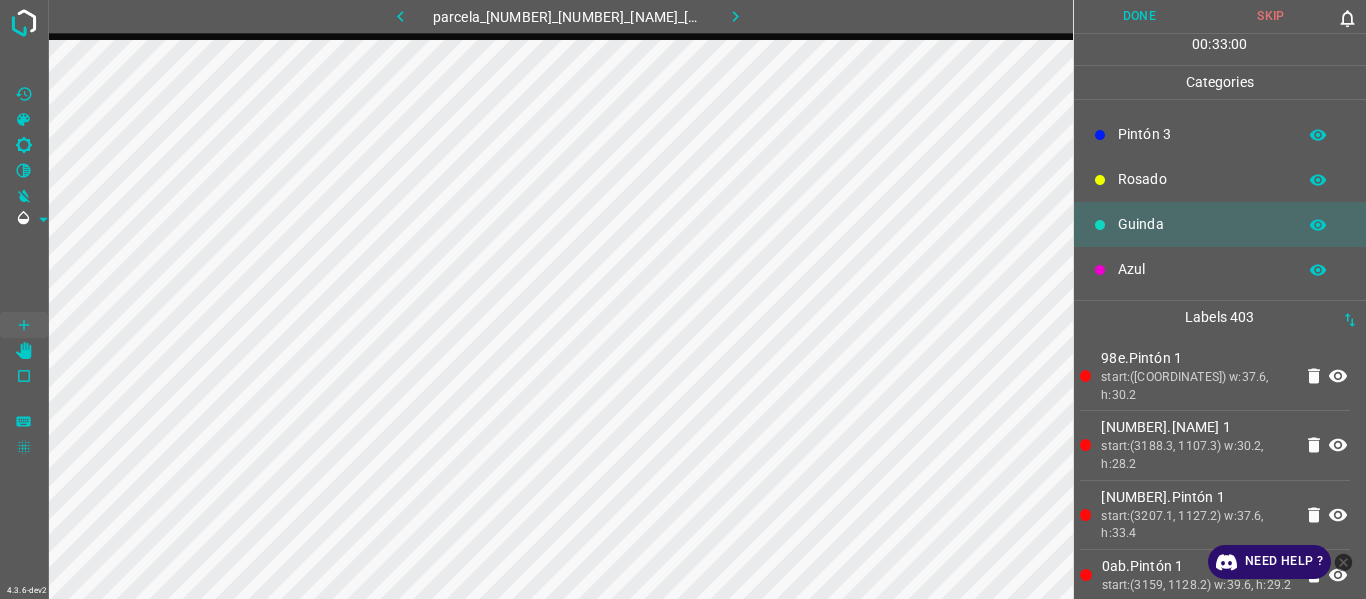 drag, startPoint x: 1164, startPoint y: 184, endPoint x: 1150, endPoint y: 184, distance: 14 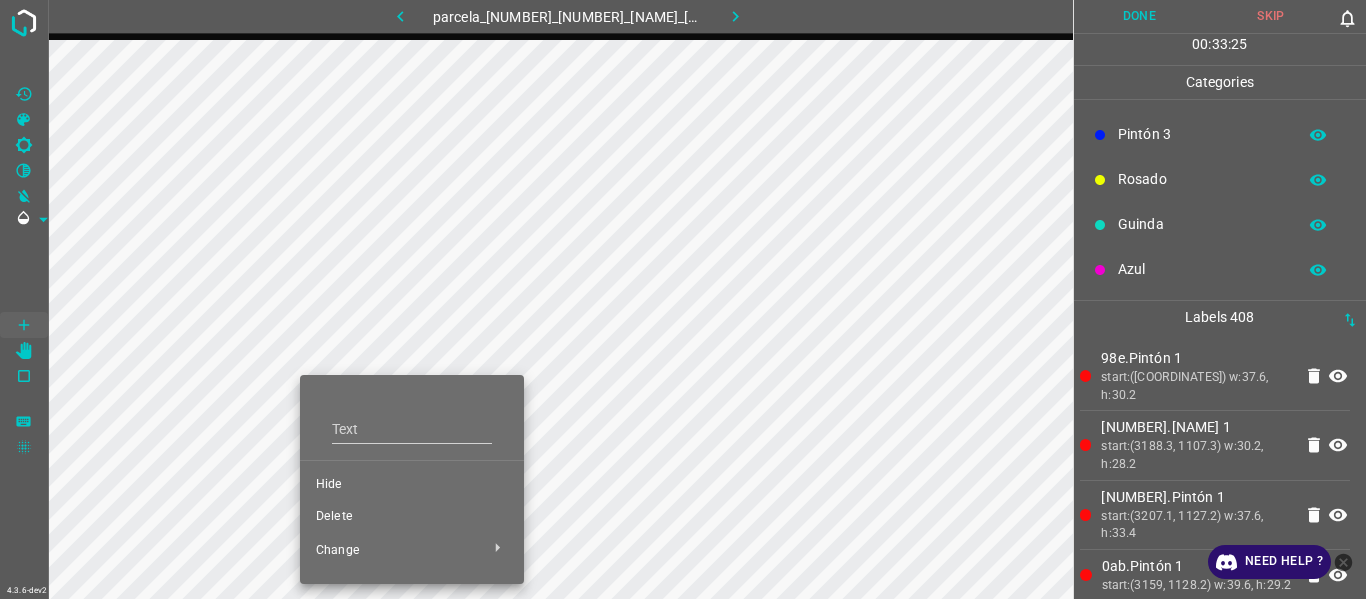 click at bounding box center [683, 299] 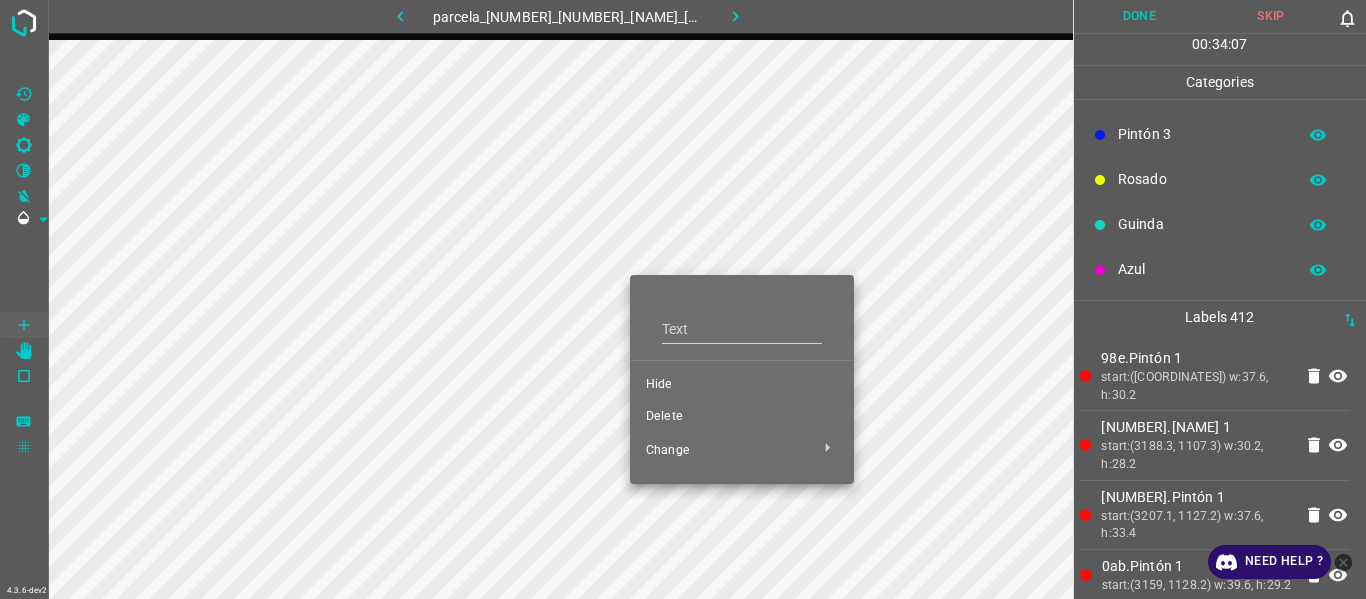 drag, startPoint x: 672, startPoint y: 412, endPoint x: 646, endPoint y: 346, distance: 70.93659 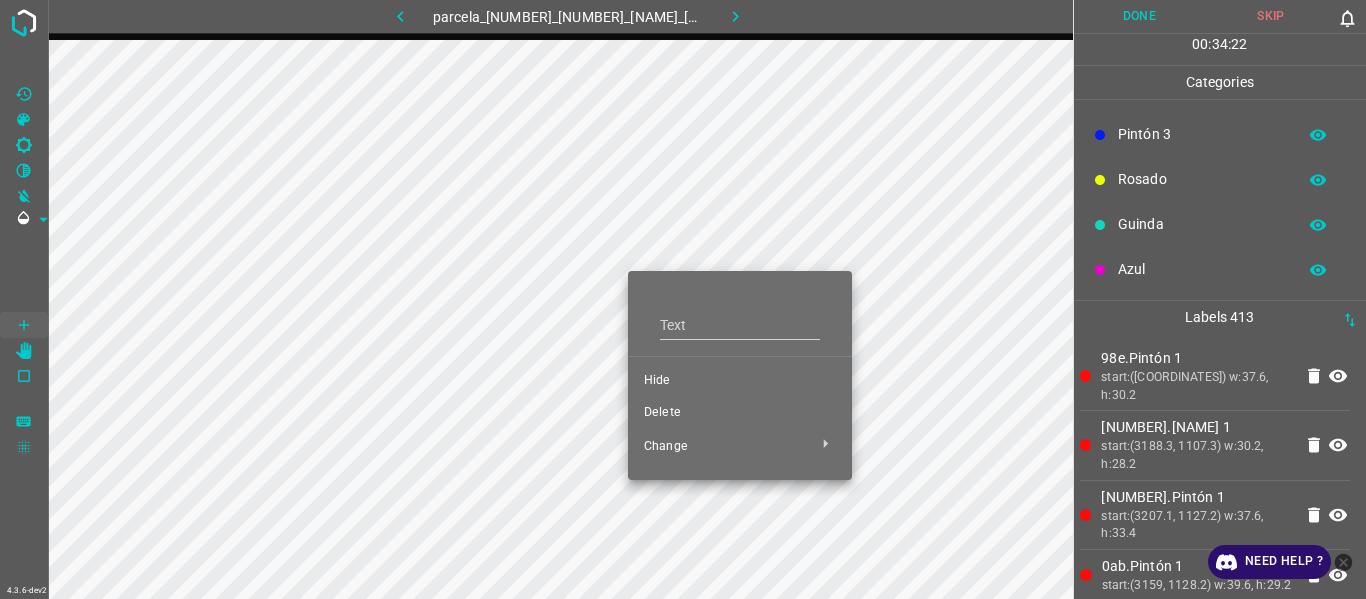 click at bounding box center [683, 299] 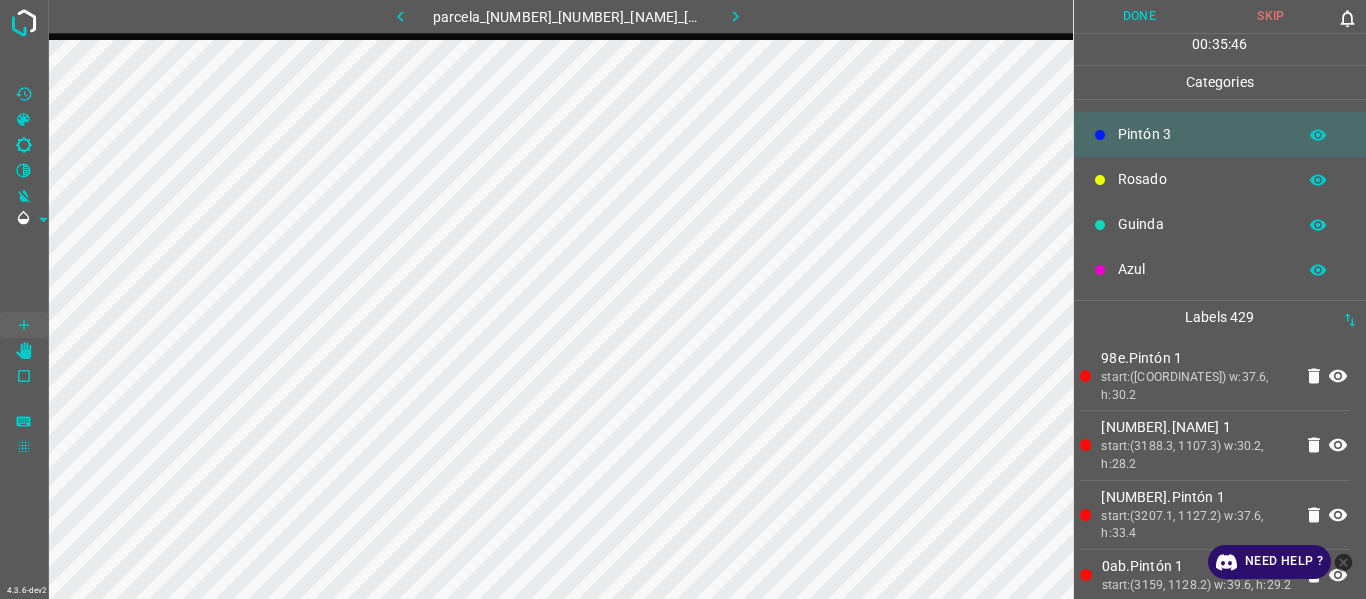 click on "start:(3188.3, 1107.3)
w:30.2, h:28.2" at bounding box center (1196, 455) 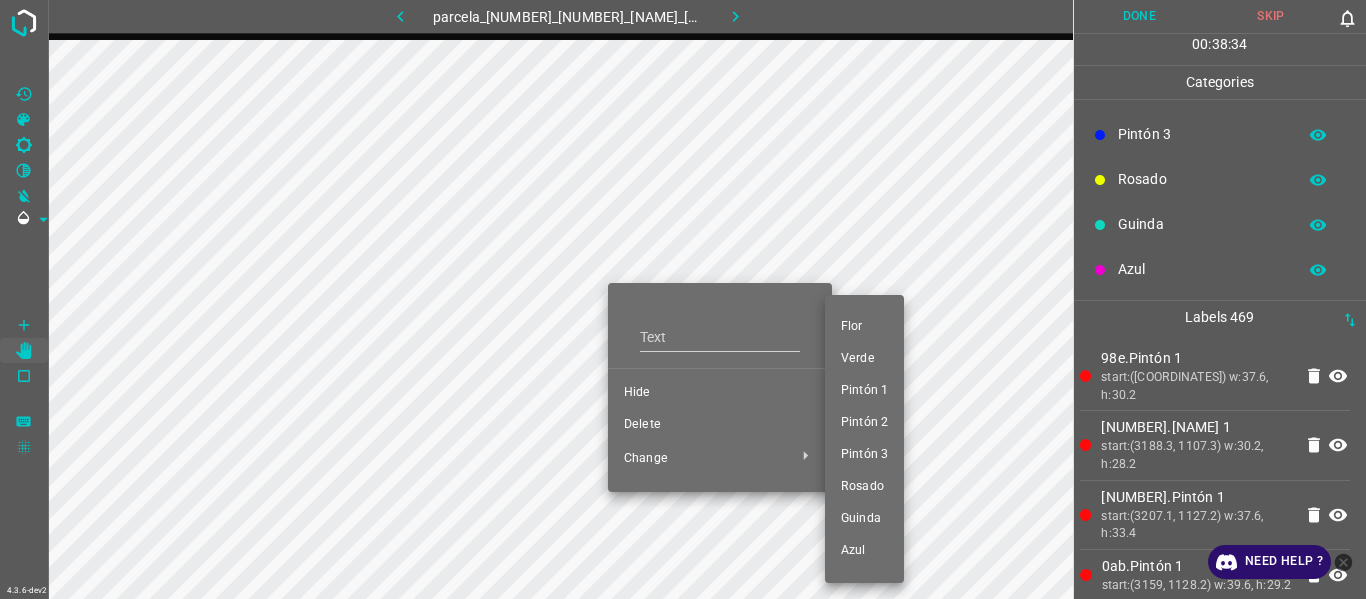 drag, startPoint x: 848, startPoint y: 352, endPoint x: 476, endPoint y: 372, distance: 372.53723 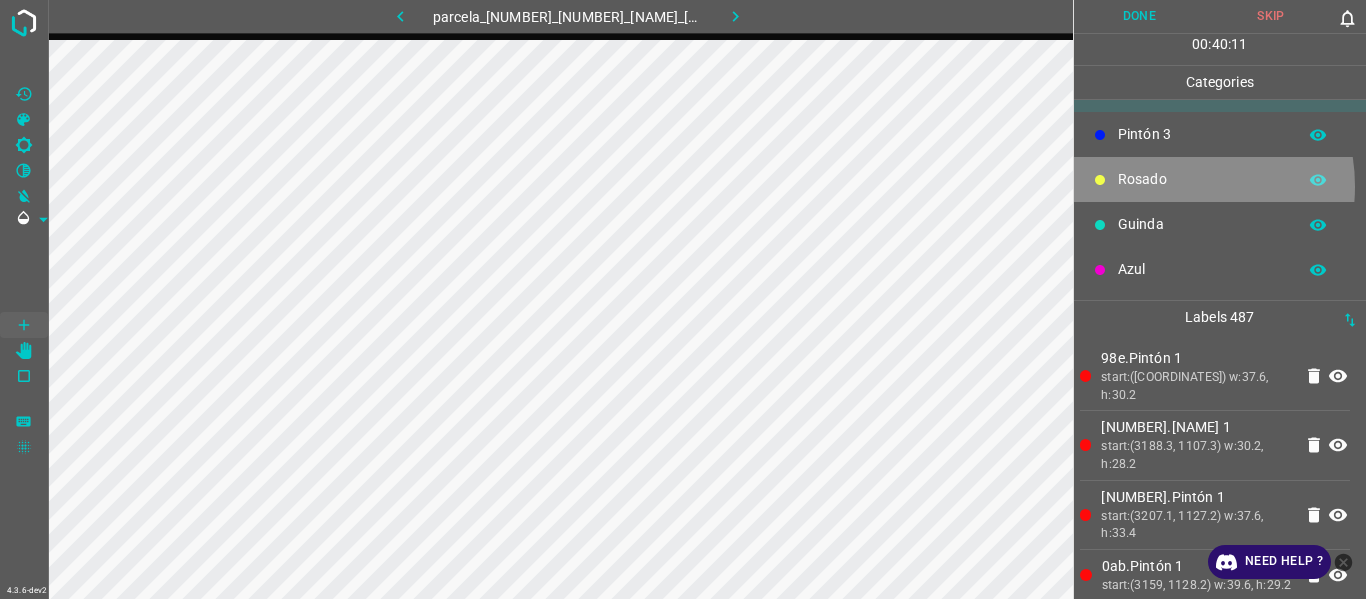 click on "Rosado" at bounding box center (1202, 179) 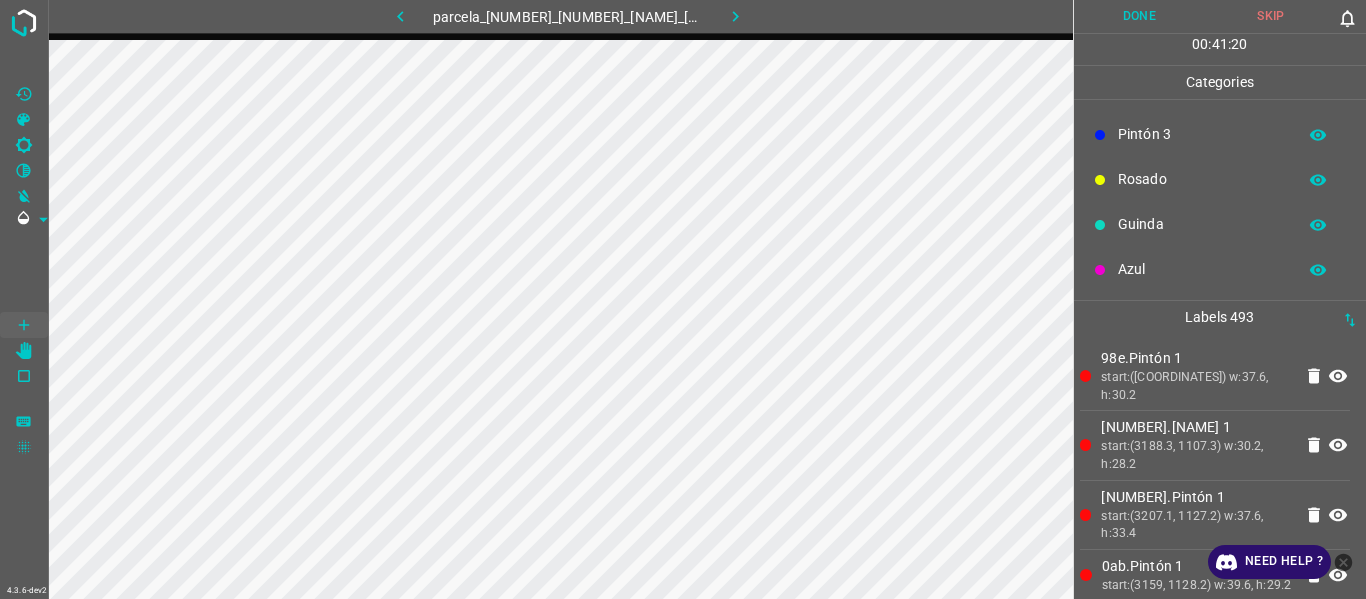 click on "[NUMBER].[NAME] 1
start:(3146.5, 1106.3)
w:37.6, h:30.2" at bounding box center [1196, 376] 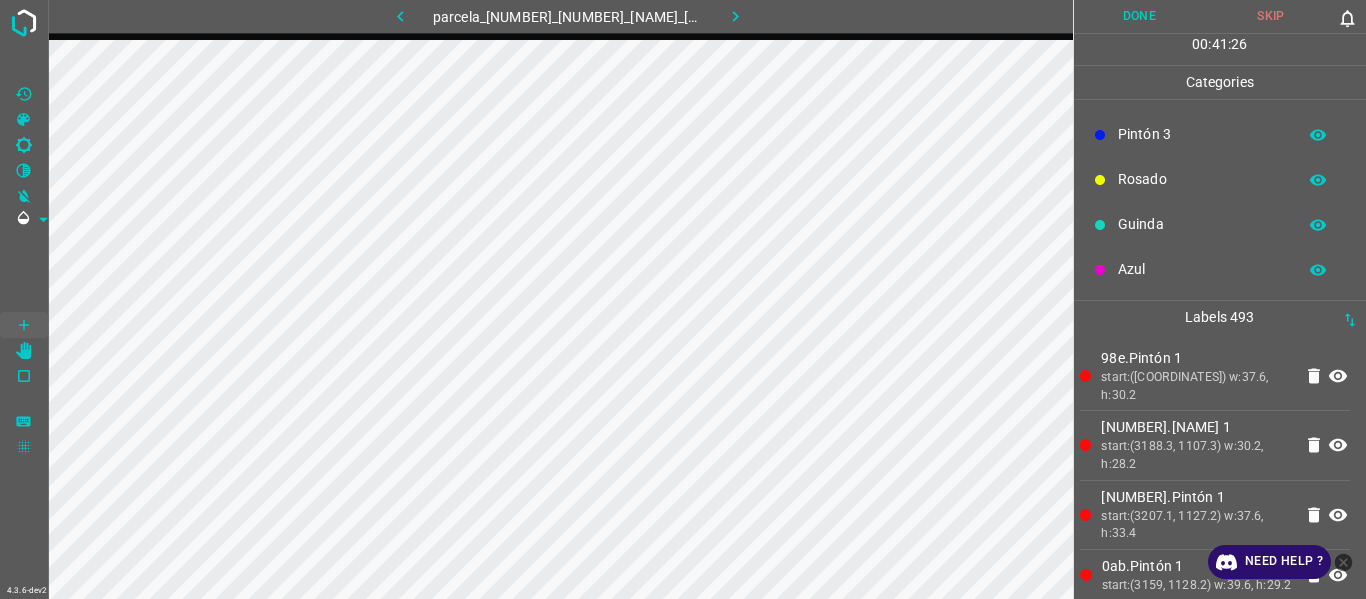 click on "start:([COORDINATES])
w:37.6, h:30.2" at bounding box center [1196, 386] 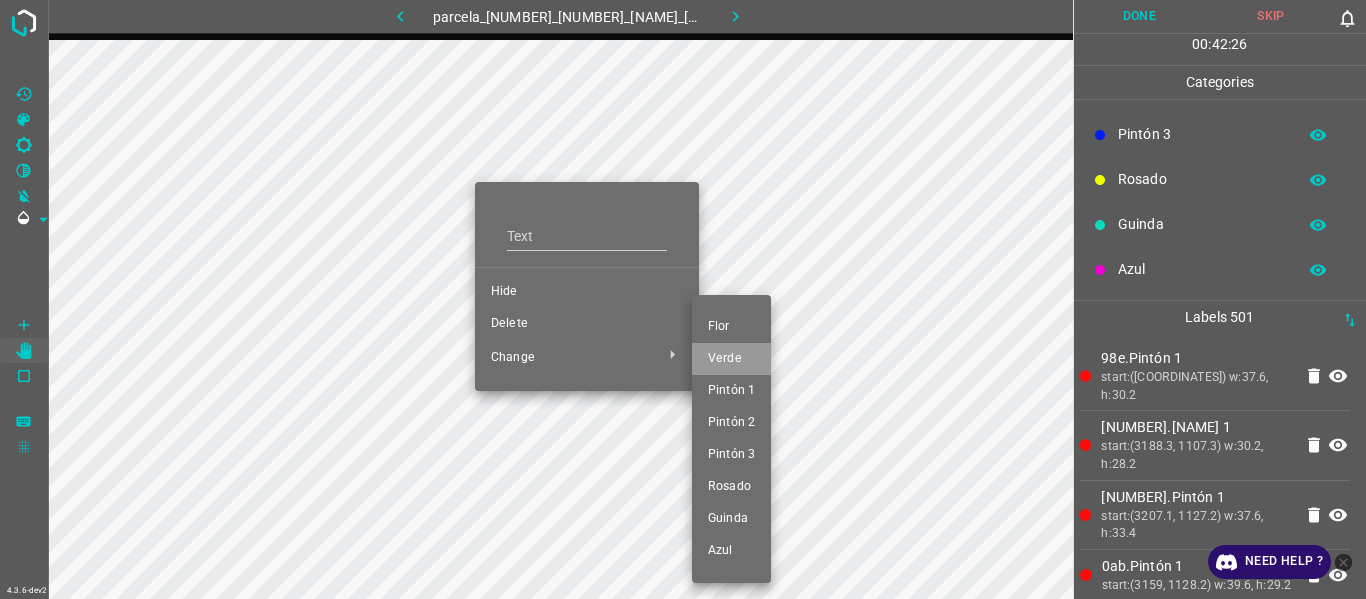 click on "Verde" at bounding box center [731, 359] 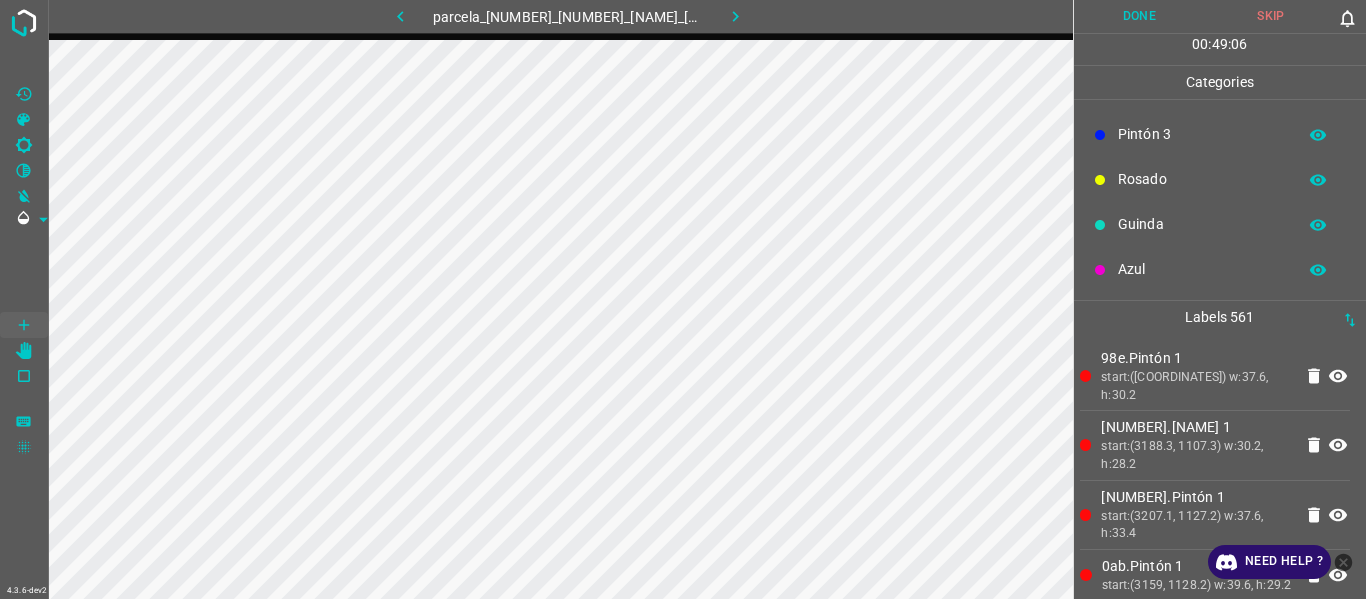 click on "[NUMBER].[NAME] 1" at bounding box center [1196, 427] 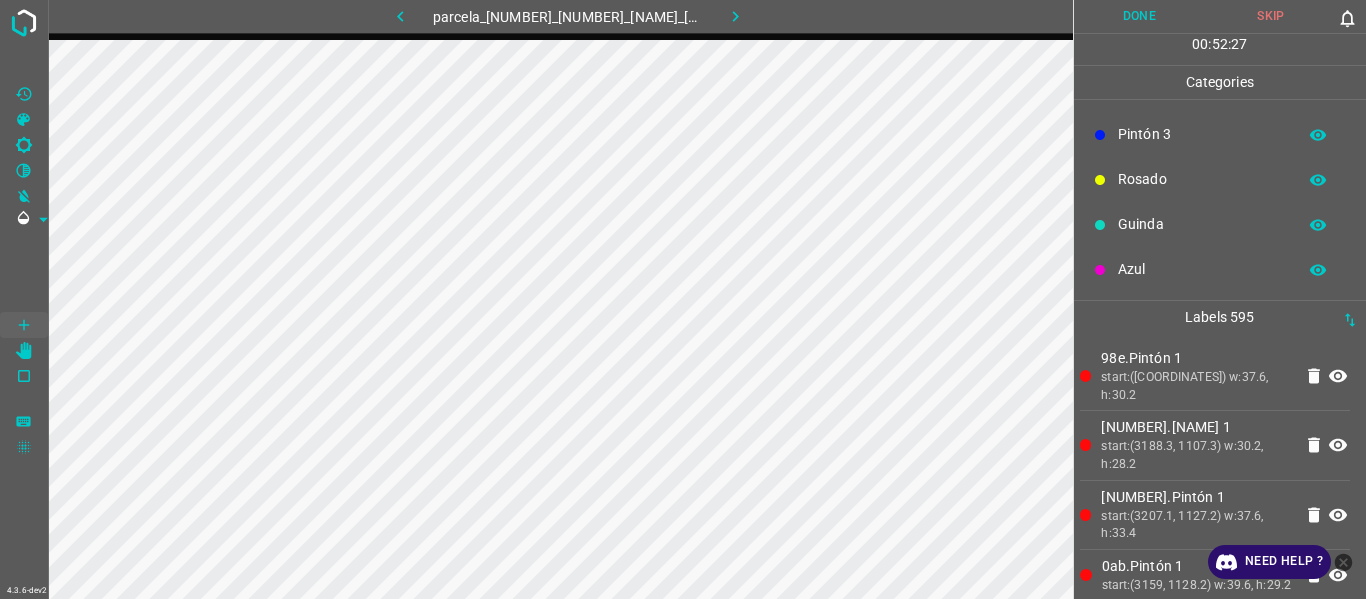 click on "start:(3188.3, 1107.3)
w:30.2, h:28.2" at bounding box center (1196, 455) 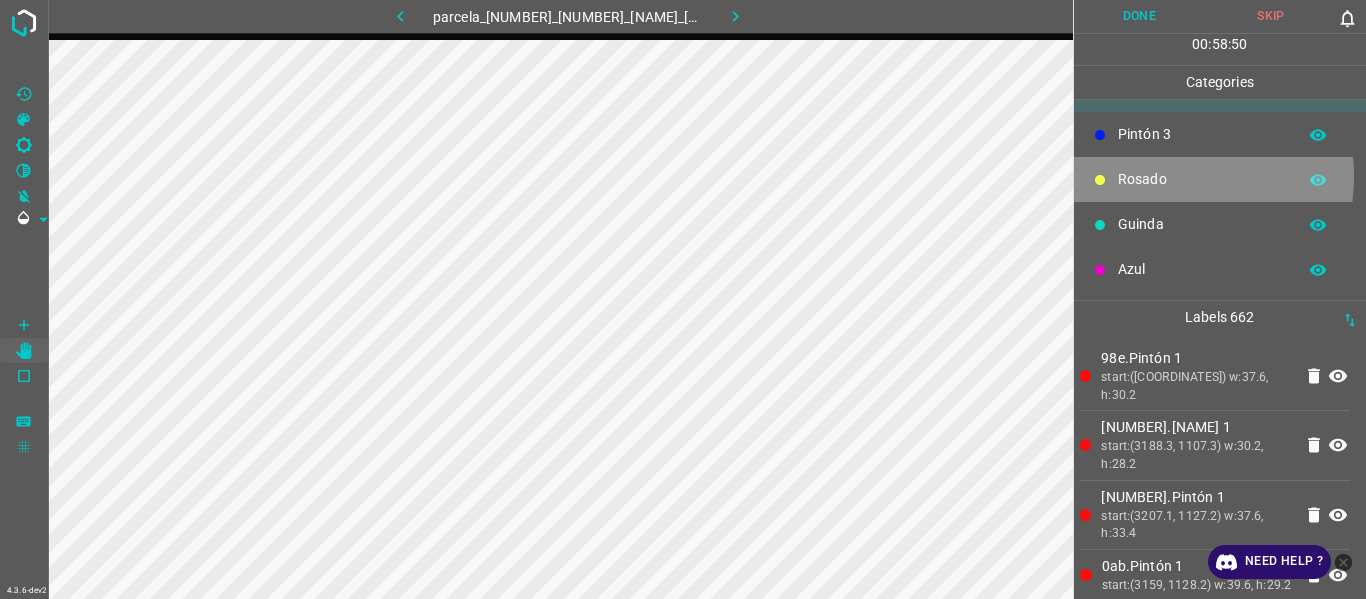 click on "Rosado" at bounding box center [1202, 179] 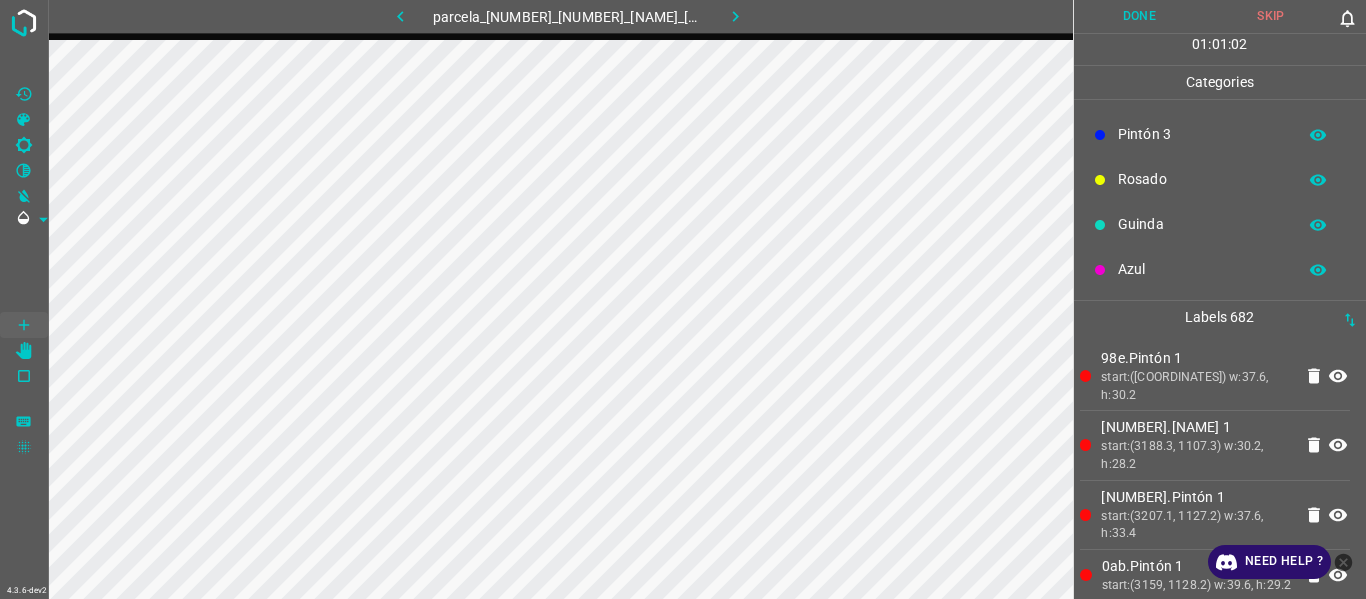 click on "Azul" at bounding box center [1202, 269] 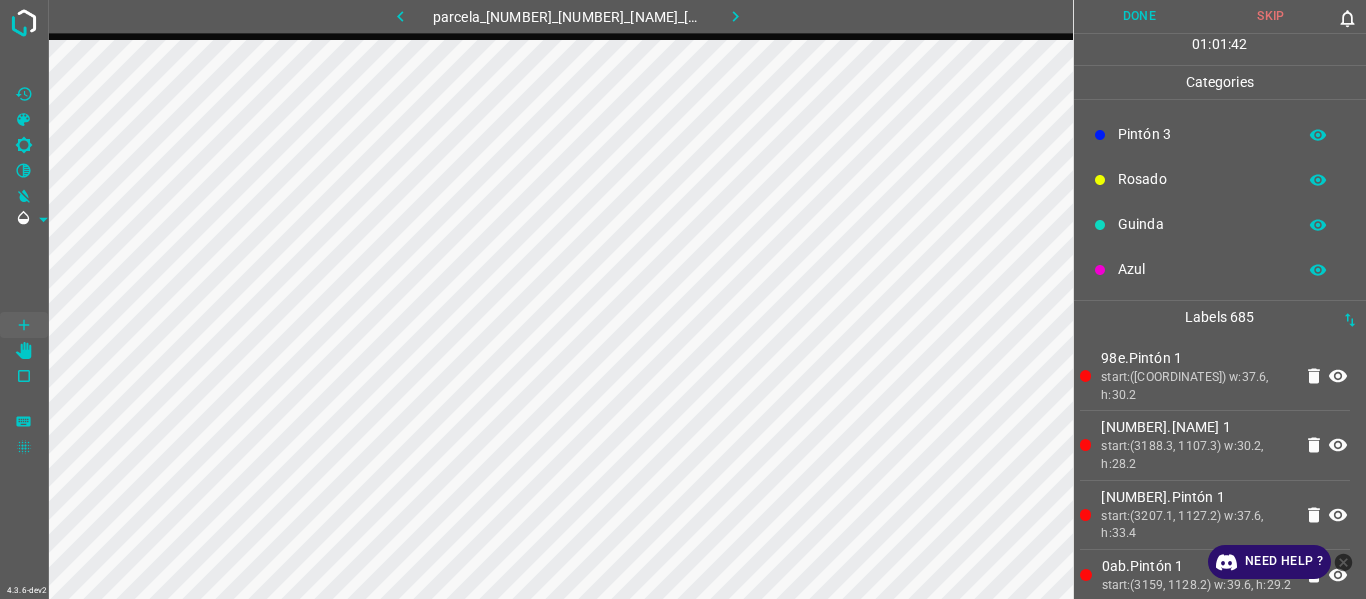 click on "start:(3188.3, 1107.3)
w:30.2, h:28.2" at bounding box center [1196, 455] 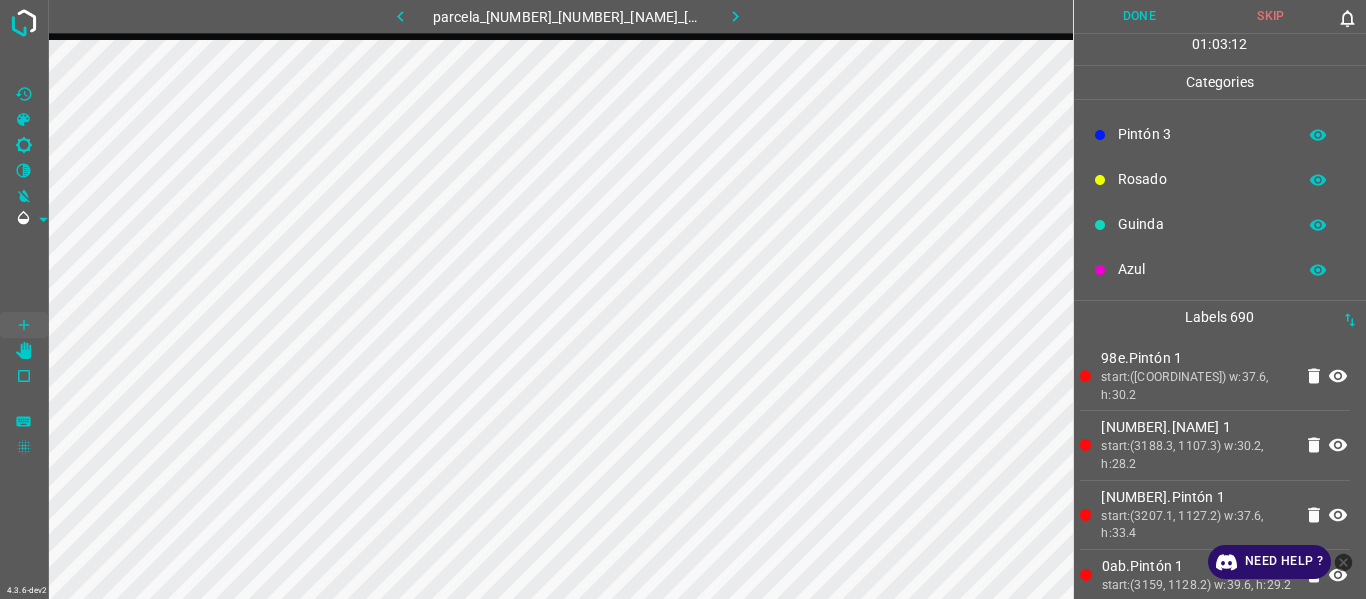 click on "[NUMBER].[NAME] 1
start:(3207.1, 1127.2)
w:37.6, h:33.4" at bounding box center (1215, 515) 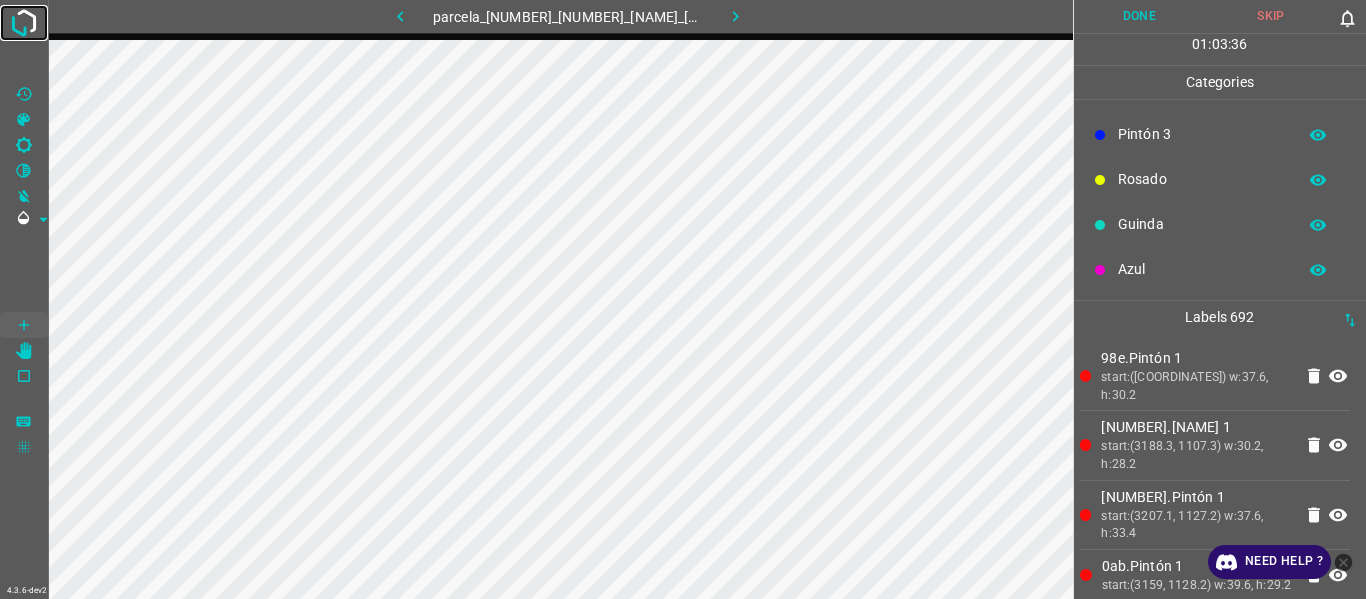 click at bounding box center (24, 23) 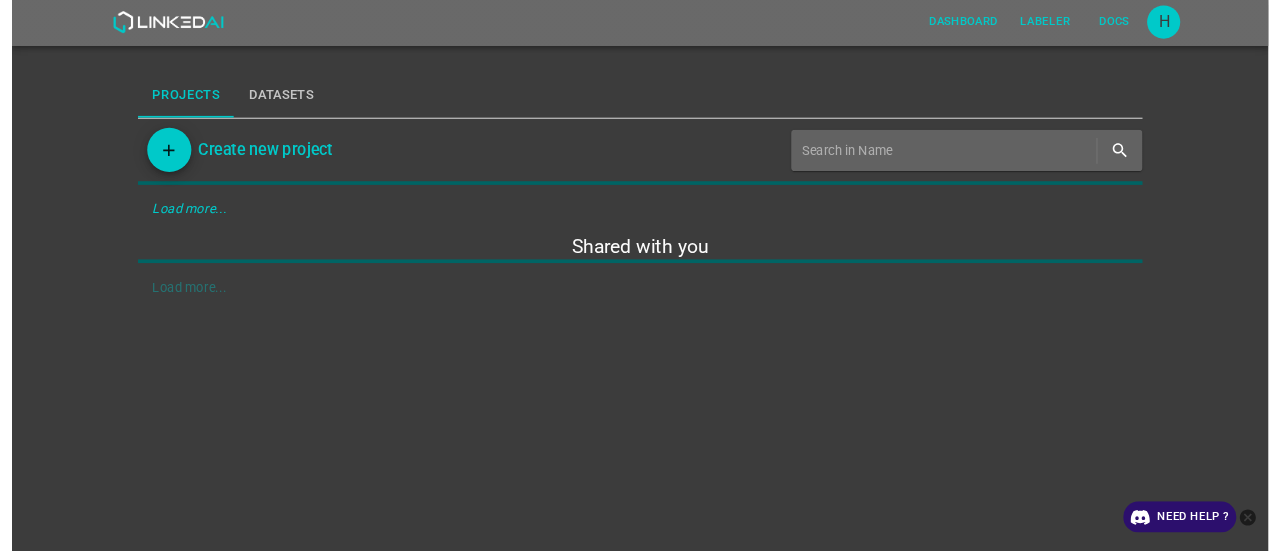 scroll, scrollTop: 0, scrollLeft: 0, axis: both 